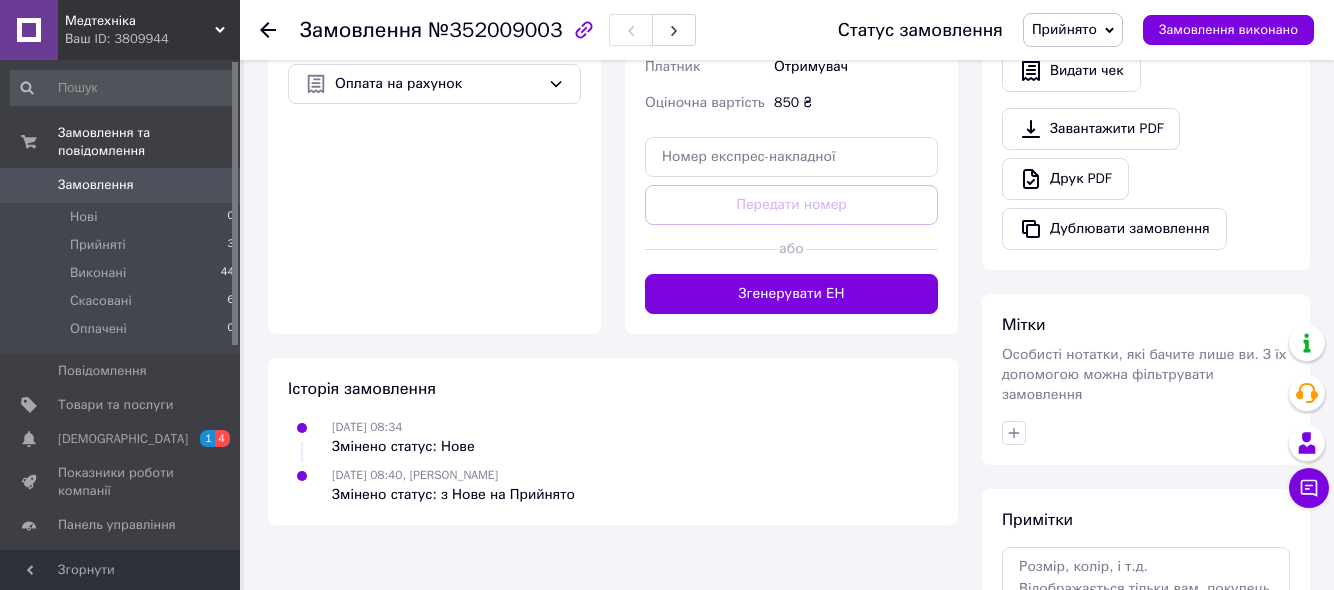 scroll, scrollTop: 700, scrollLeft: 0, axis: vertical 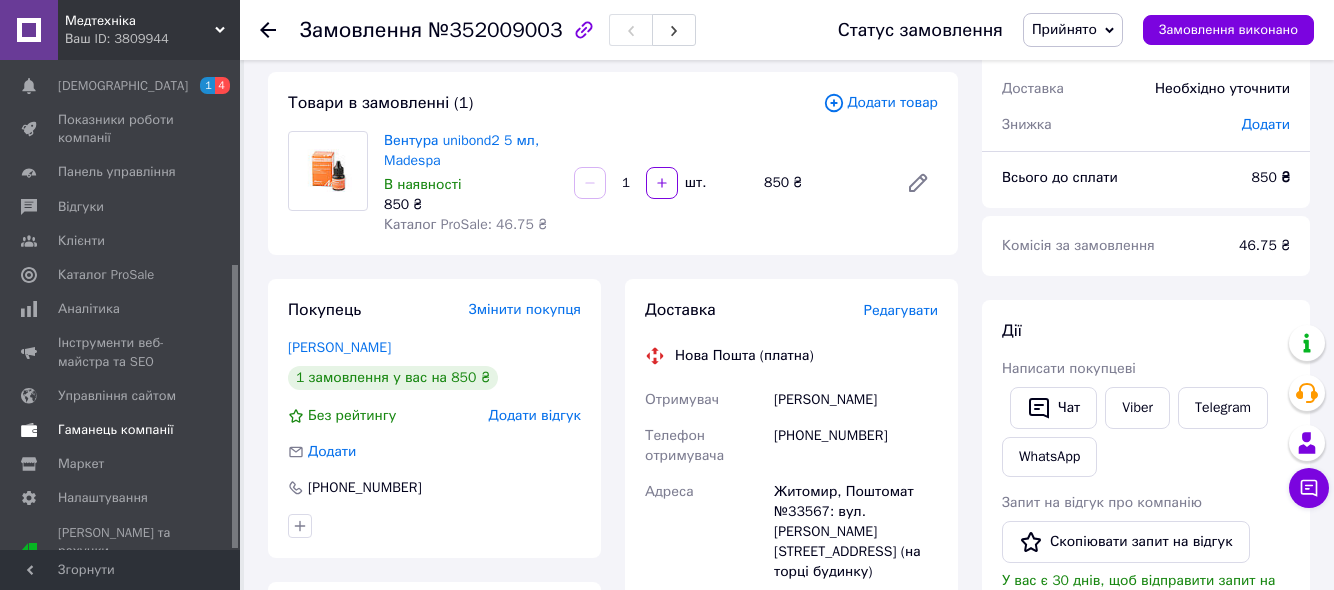 click on "Гаманець компанії" at bounding box center [116, 430] 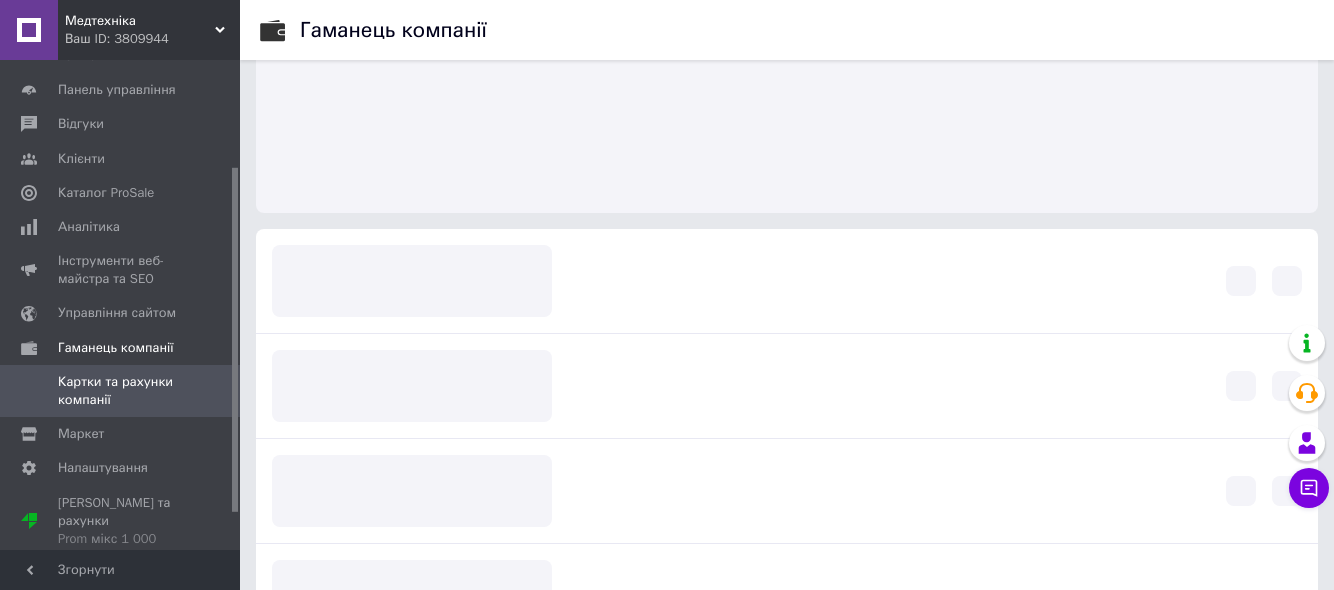 scroll, scrollTop: 152, scrollLeft: 0, axis: vertical 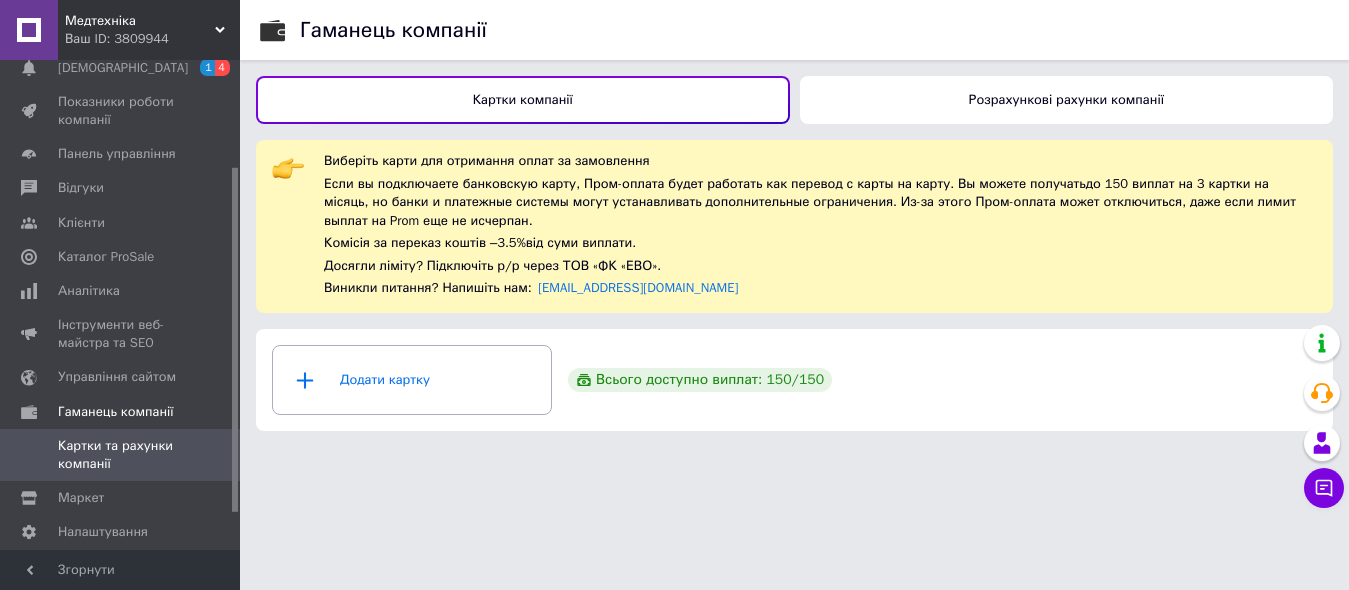 click on "Розрахункові рахунки компанії" at bounding box center (1066, 99) 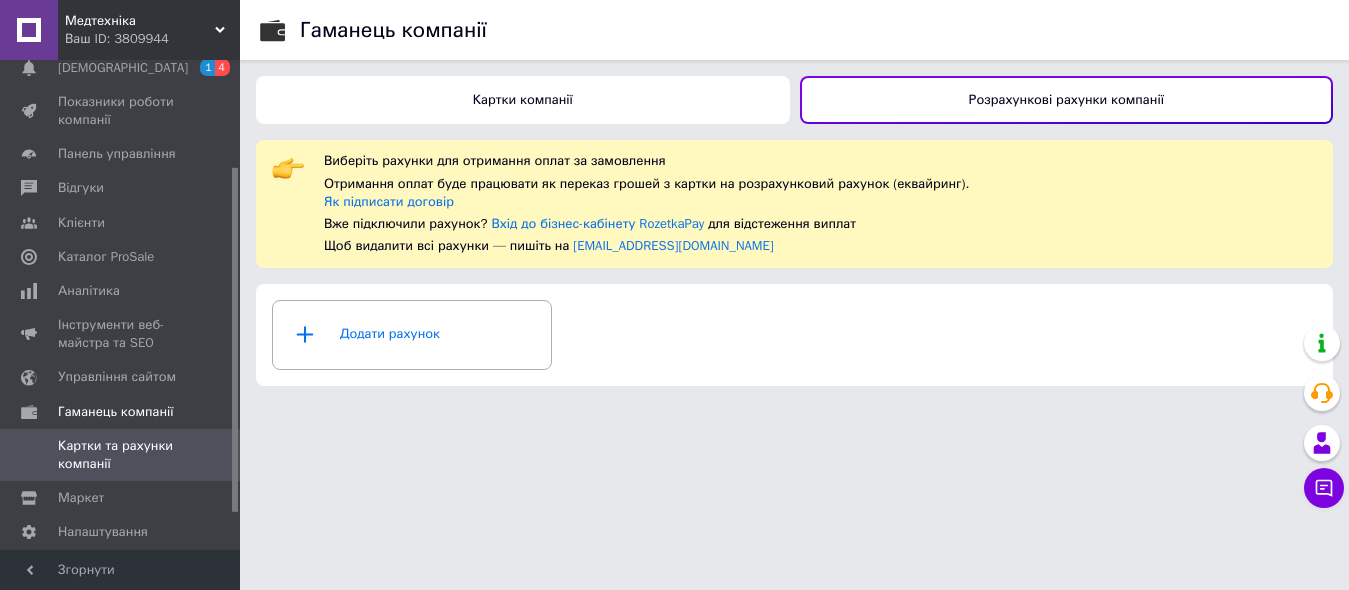 click on "Картки компанії" at bounding box center [523, 100] 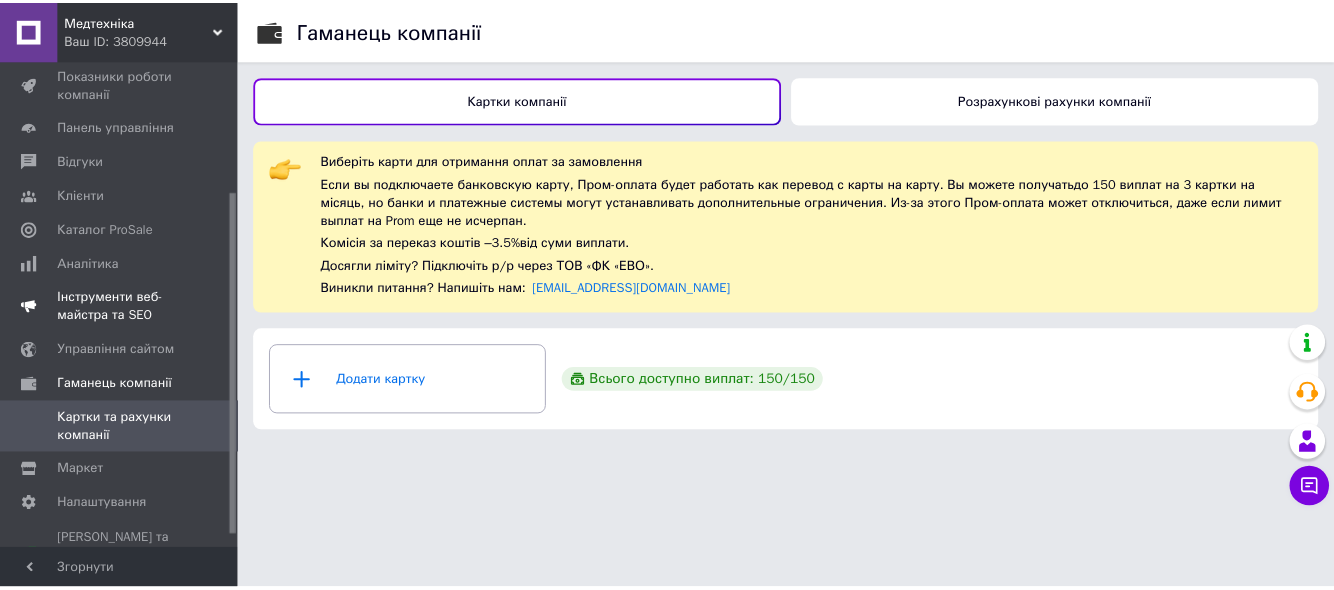 scroll, scrollTop: 204, scrollLeft: 0, axis: vertical 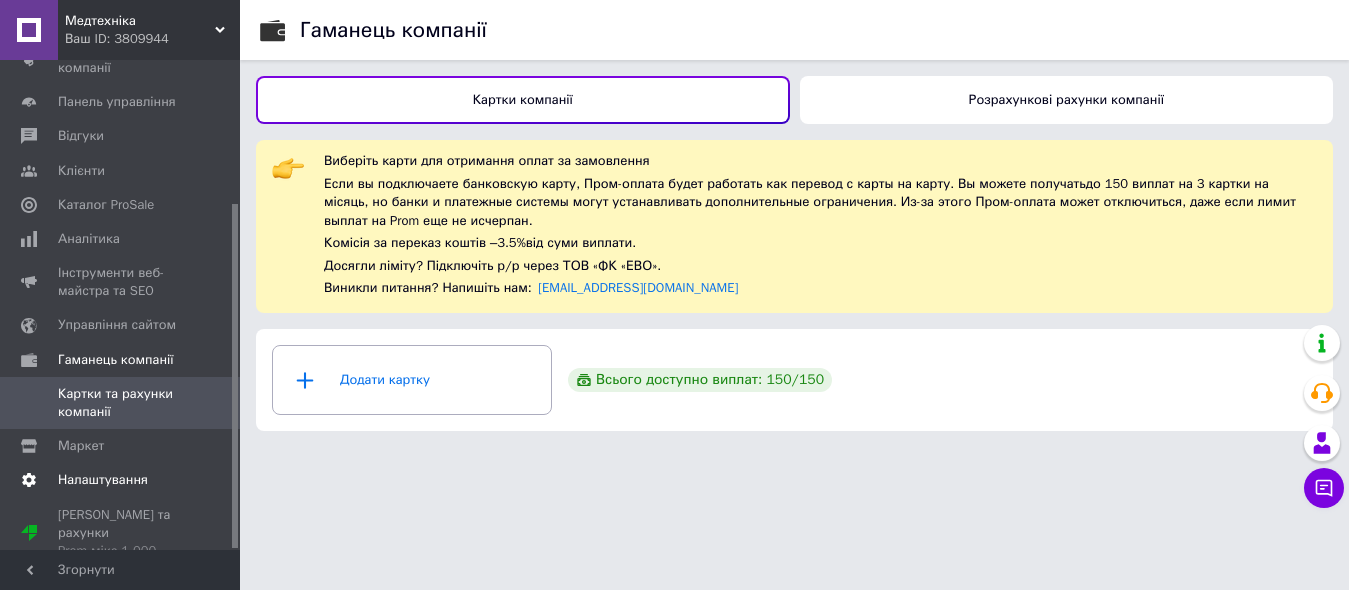 click on "Налаштування" at bounding box center (103, 480) 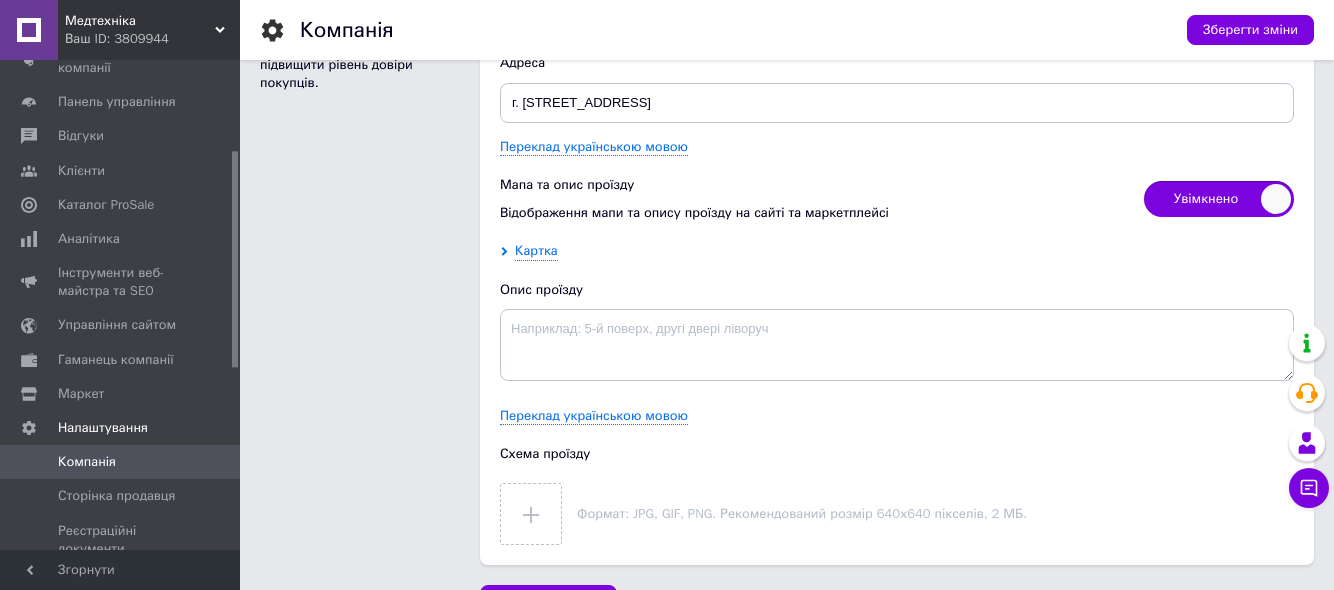 scroll, scrollTop: 2992, scrollLeft: 0, axis: vertical 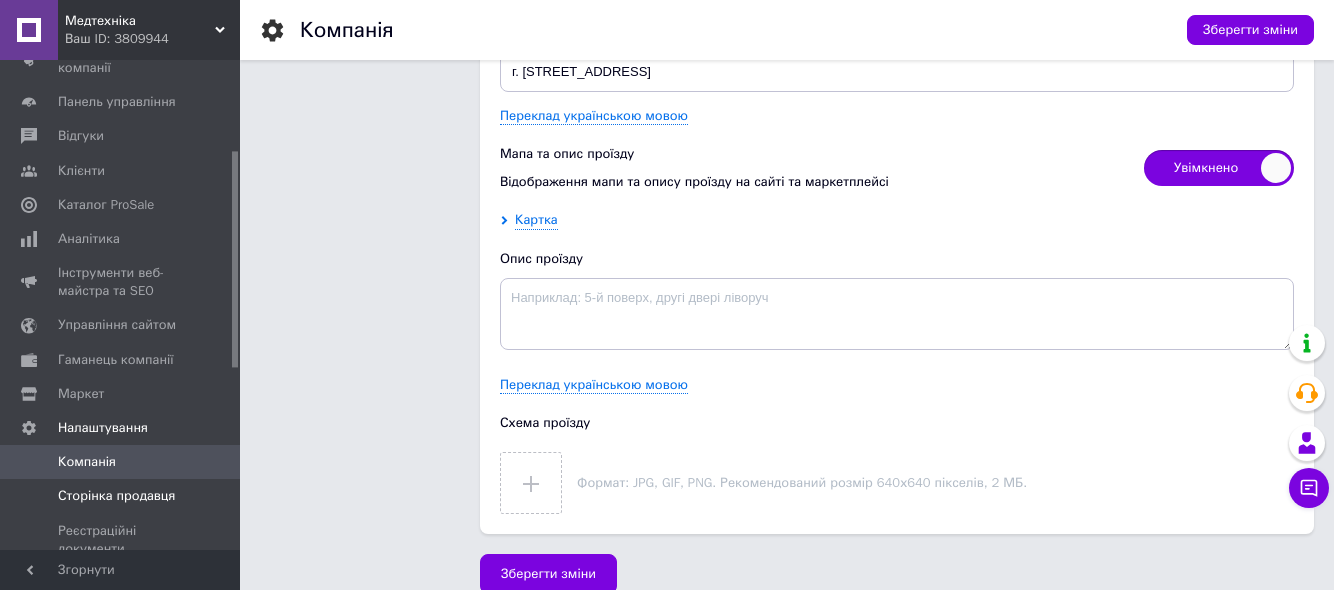 click on "Сторінка продавця" at bounding box center [116, 496] 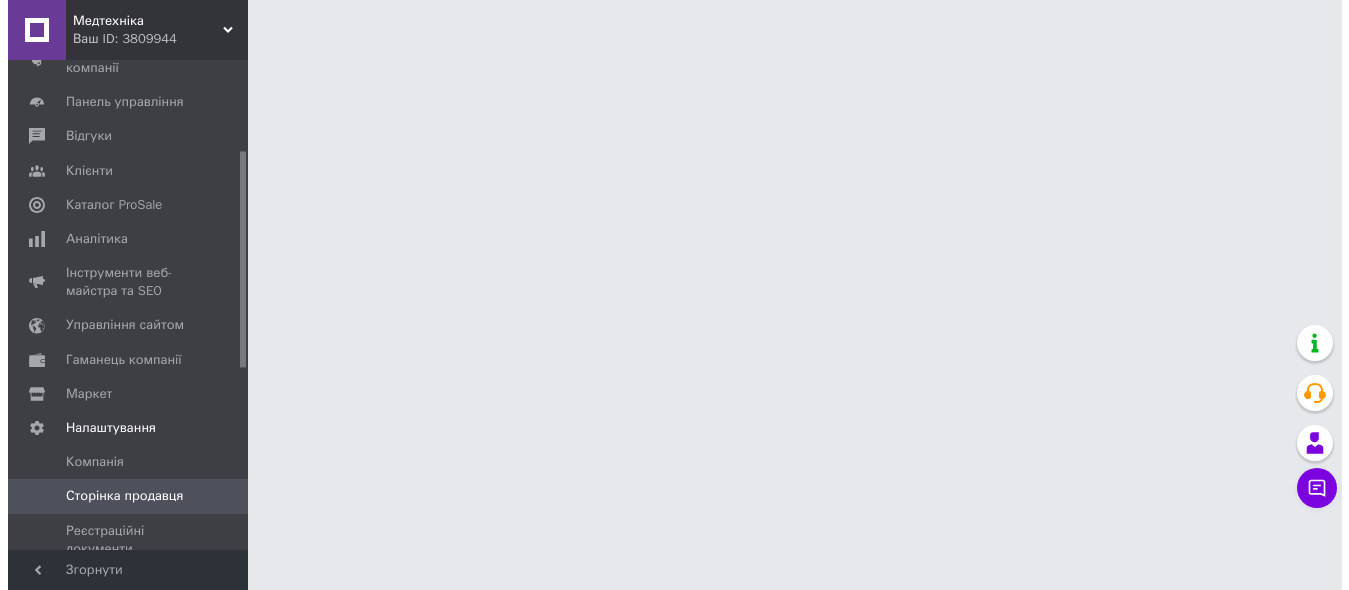 scroll, scrollTop: 0, scrollLeft: 0, axis: both 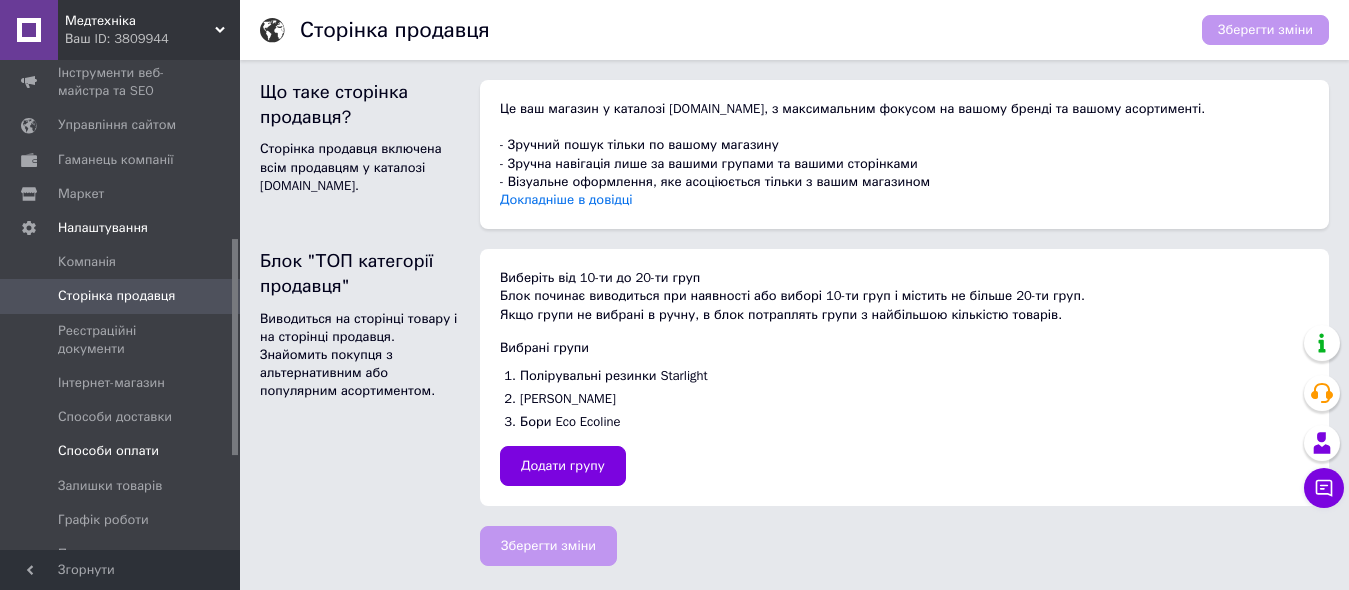 click on "Способи оплати" at bounding box center [108, 451] 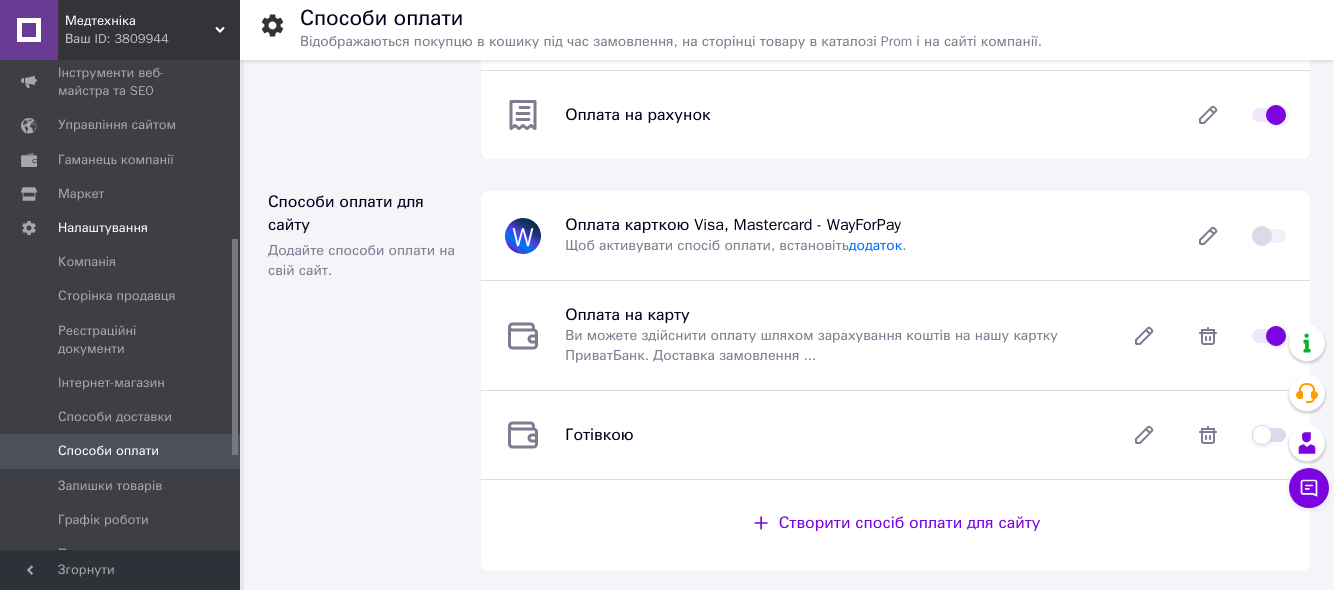 scroll, scrollTop: 300, scrollLeft: 0, axis: vertical 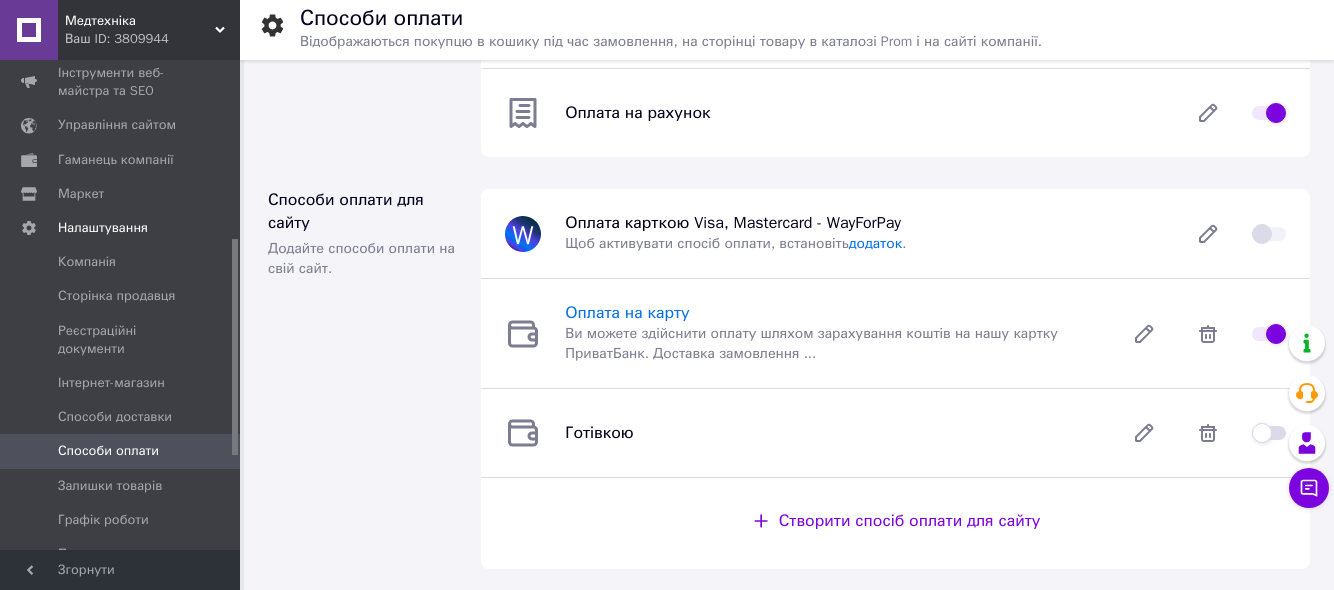 click on "Оплата на карту" at bounding box center (627, 313) 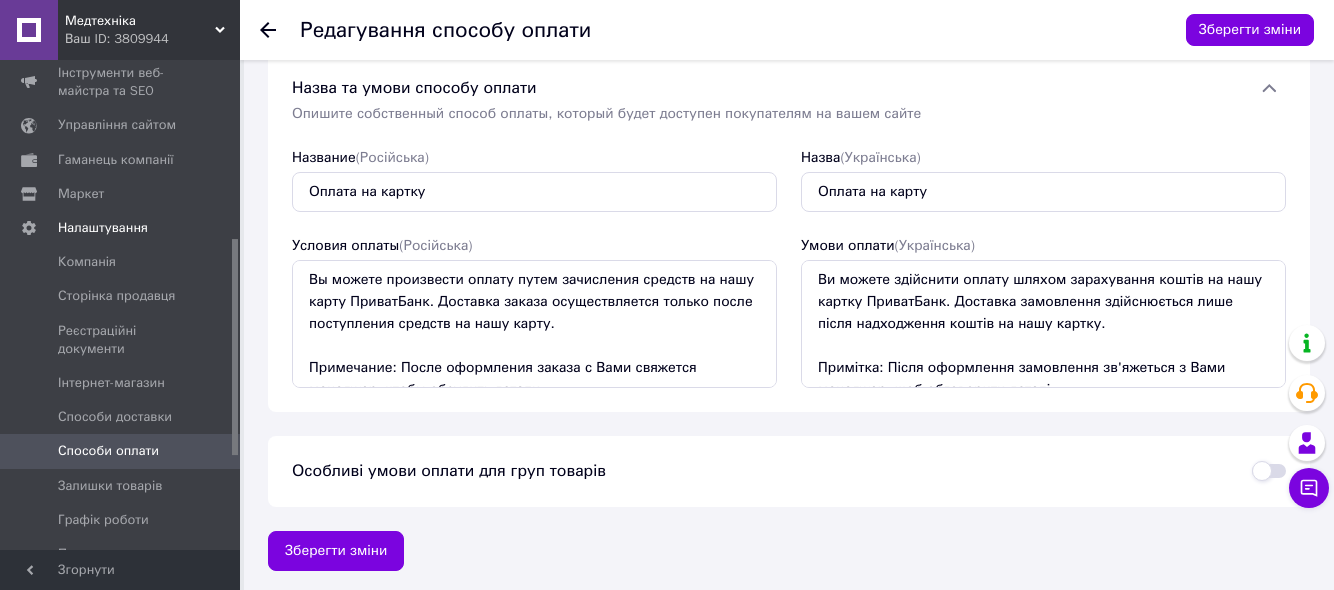scroll, scrollTop: 144, scrollLeft: 0, axis: vertical 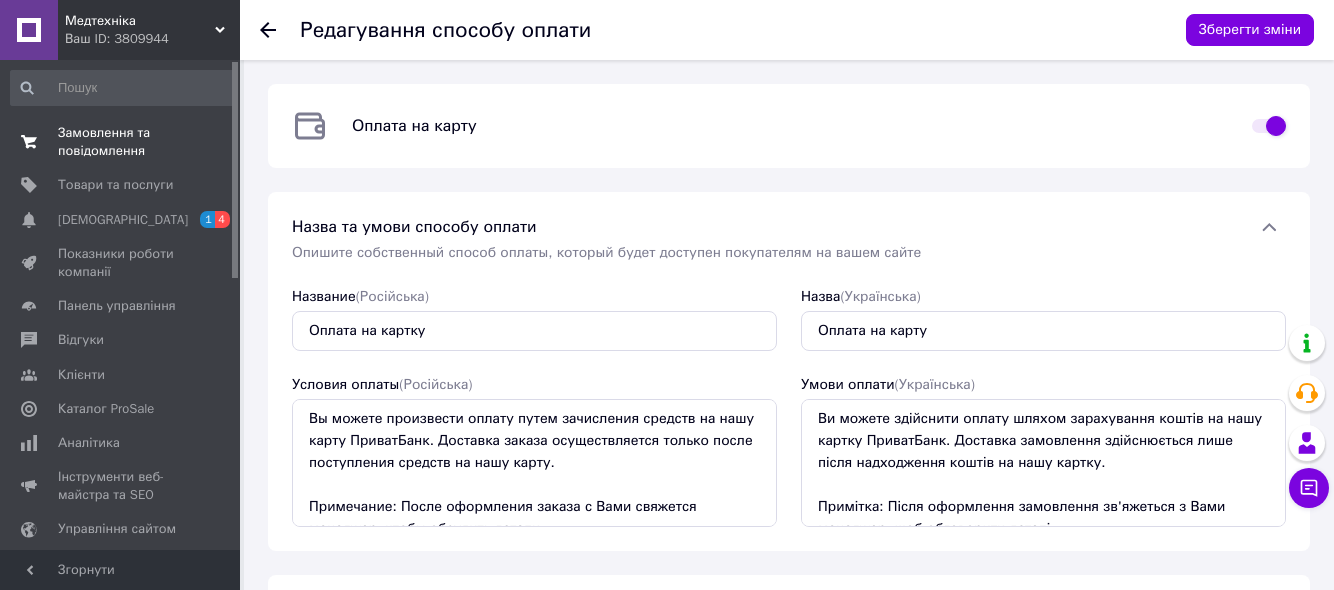 click on "Замовлення та повідомлення" at bounding box center [121, 142] 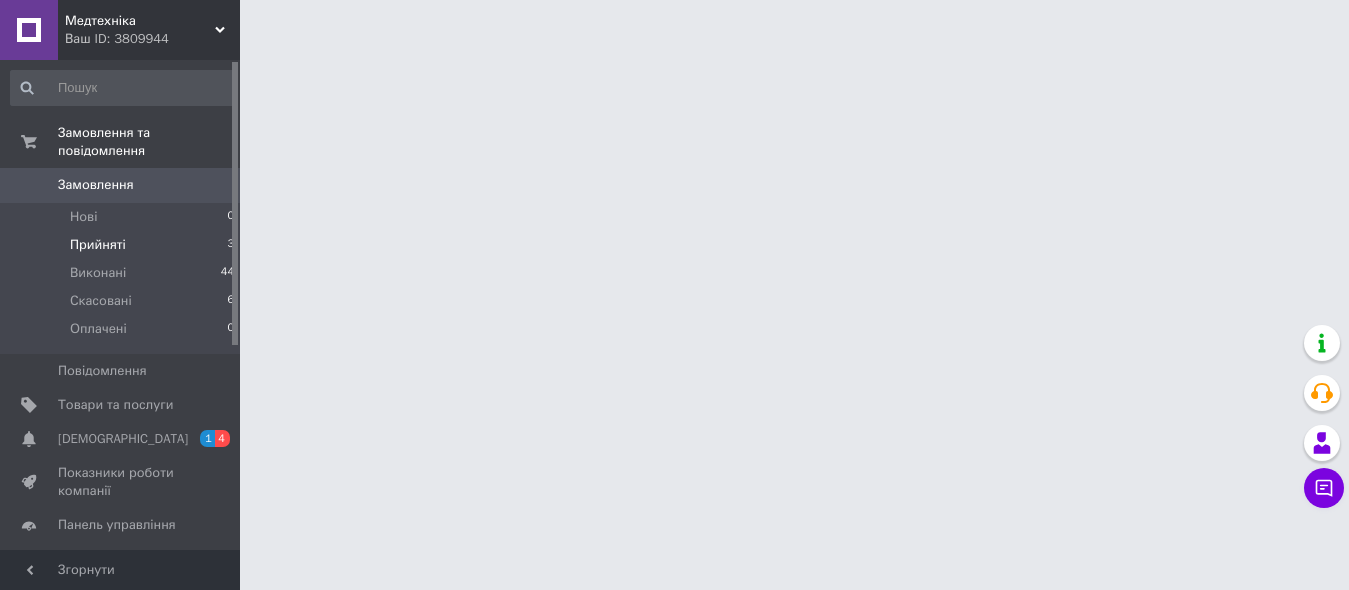 click on "Прийняті" at bounding box center [98, 245] 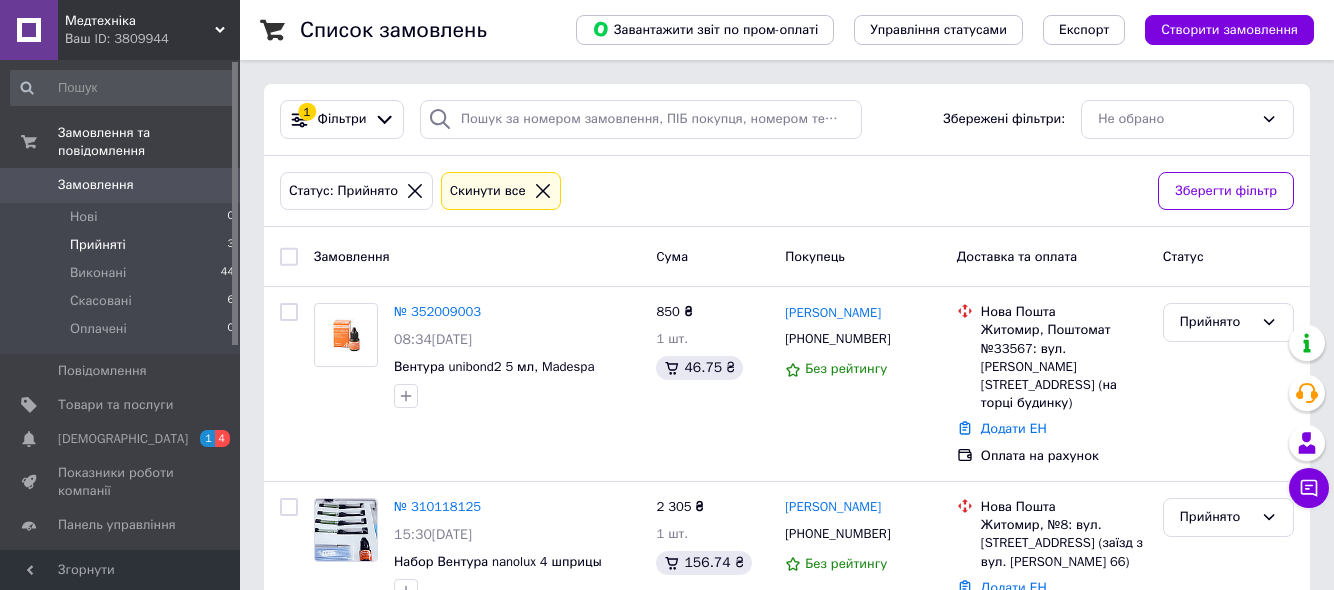 scroll, scrollTop: 100, scrollLeft: 0, axis: vertical 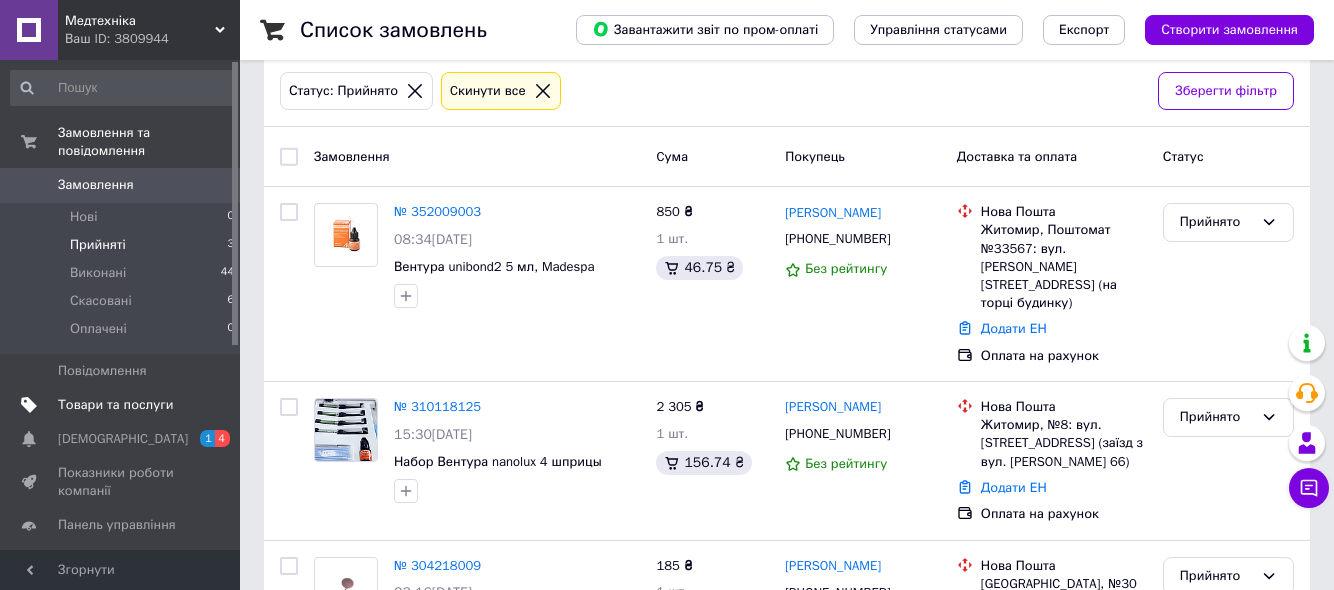 click on "Товари та послуги" at bounding box center (115, 405) 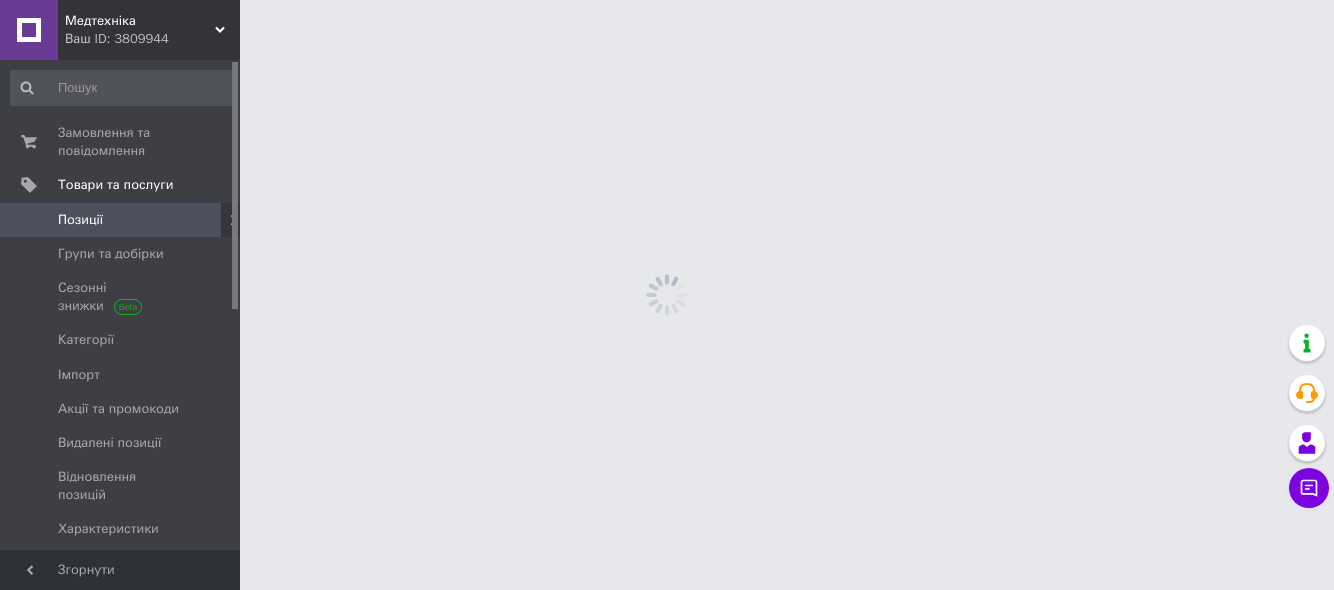 scroll, scrollTop: 0, scrollLeft: 0, axis: both 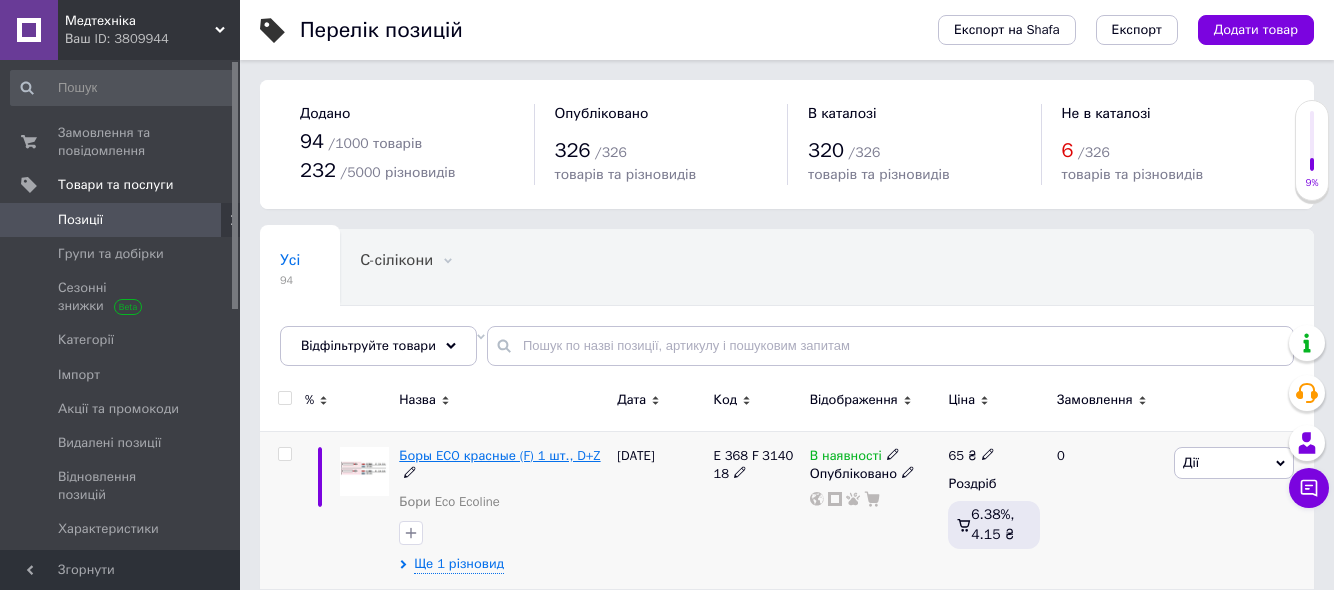 click on "Боры ECO красные (F) 1 шт., D+Z" at bounding box center [499, 455] 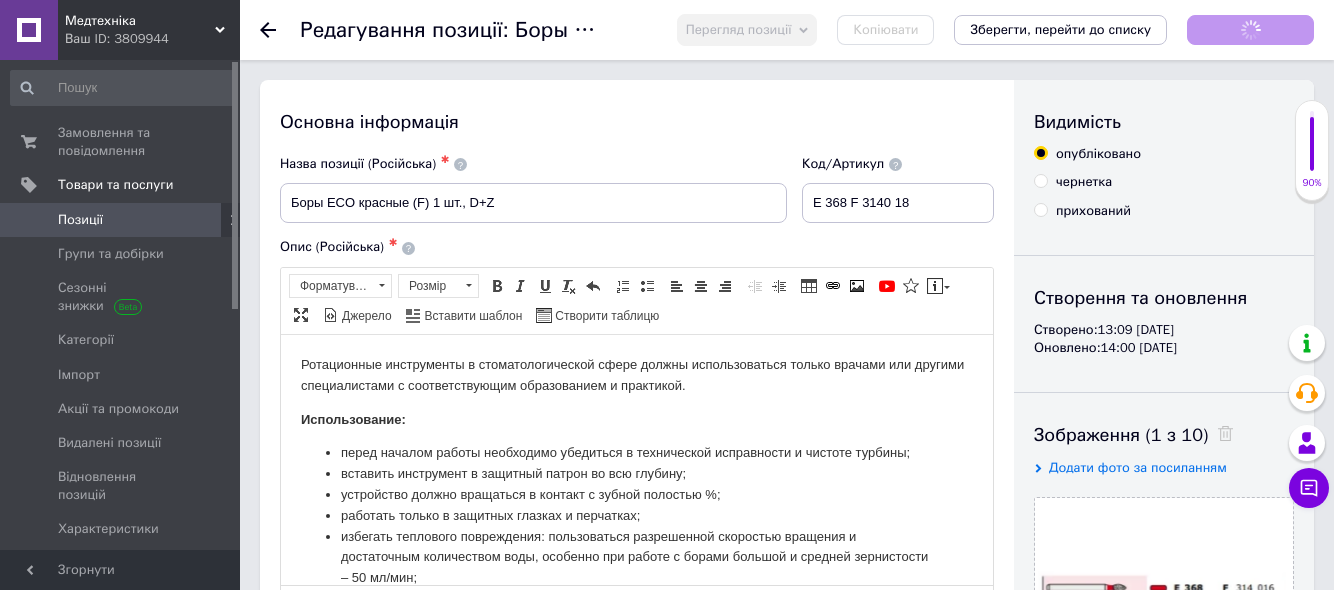 scroll, scrollTop: 0, scrollLeft: 0, axis: both 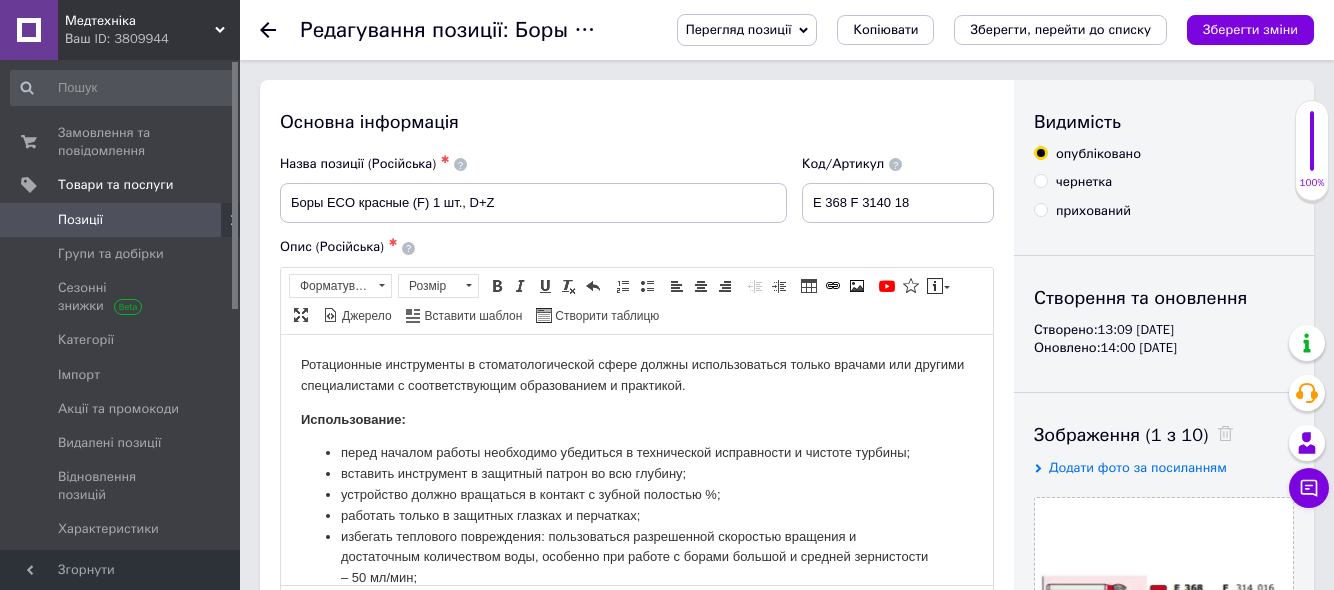 click on "Перегляд позиції" at bounding box center (739, 29) 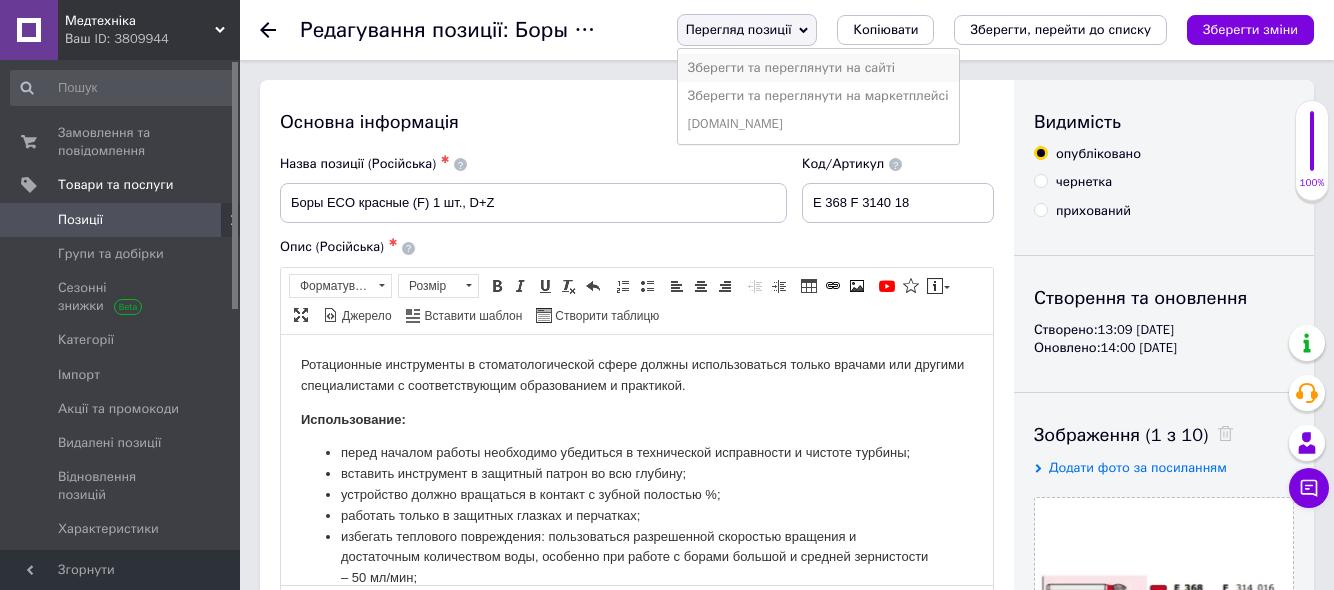 click on "Зберегти та переглянути на сайті" at bounding box center (818, 68) 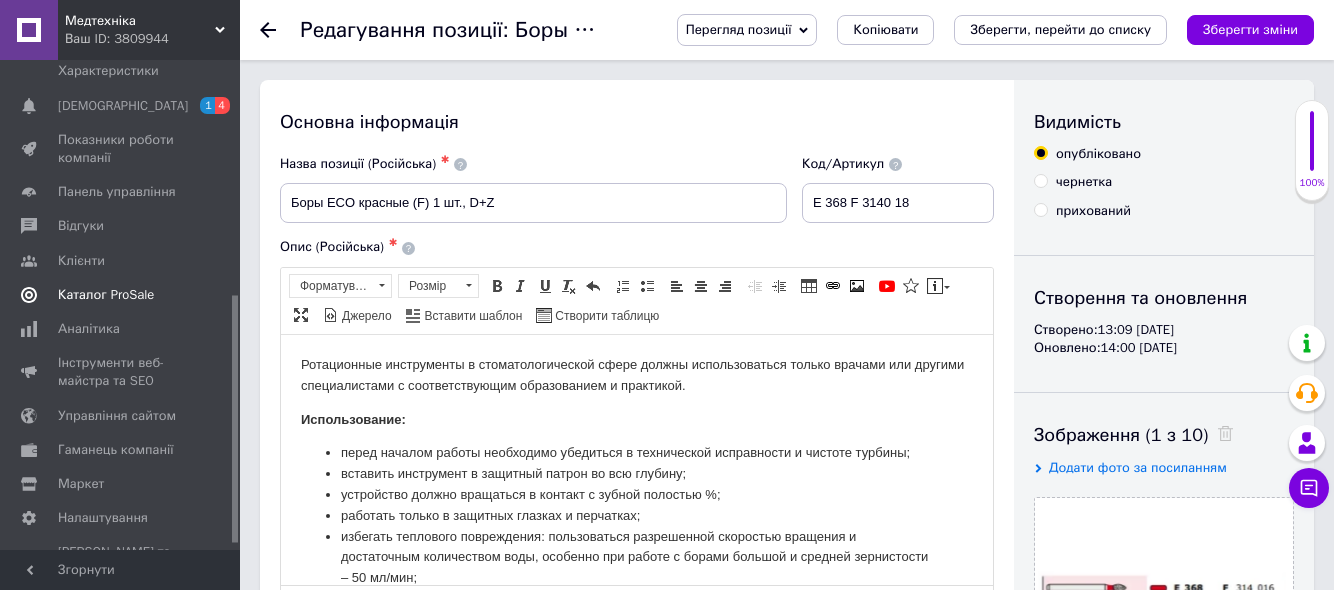 scroll, scrollTop: 477, scrollLeft: 0, axis: vertical 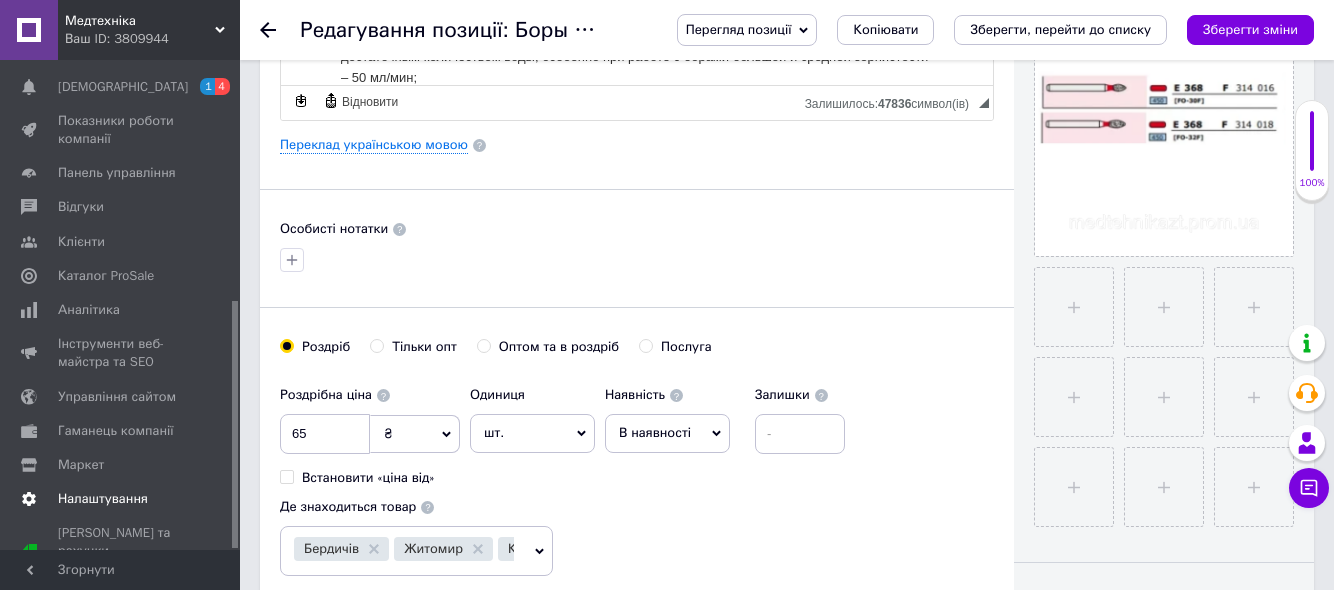click on "Налаштування" at bounding box center [103, 499] 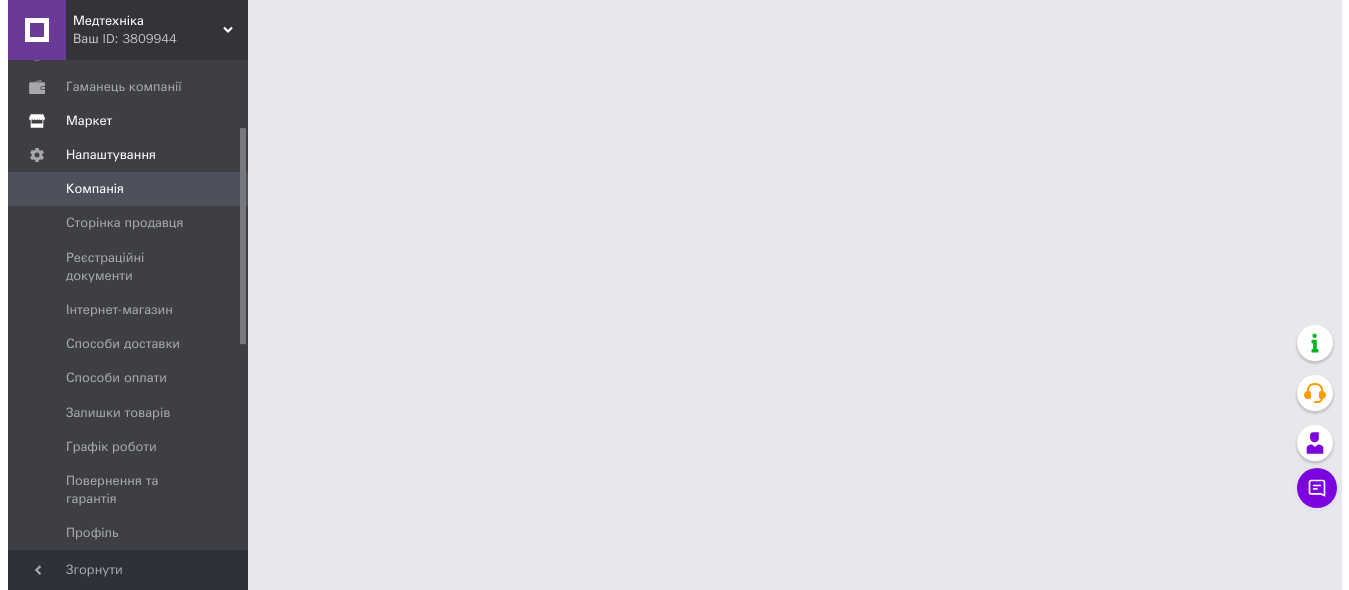scroll, scrollTop: 0, scrollLeft: 0, axis: both 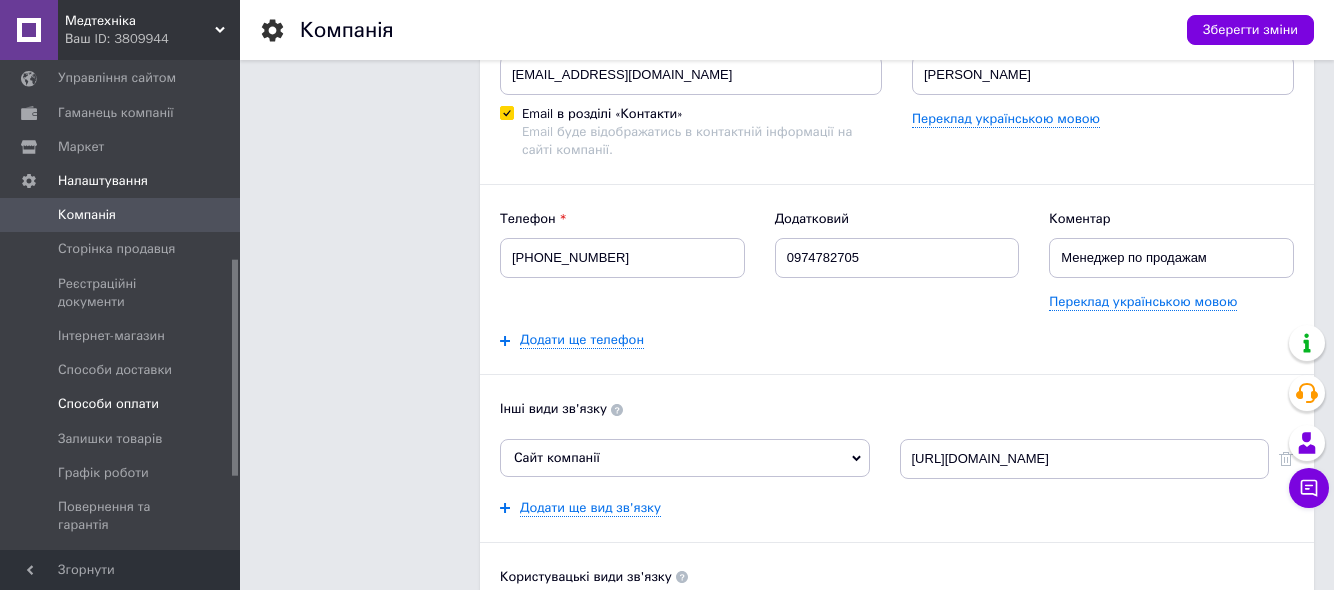 click on "Способи оплати" at bounding box center [108, 404] 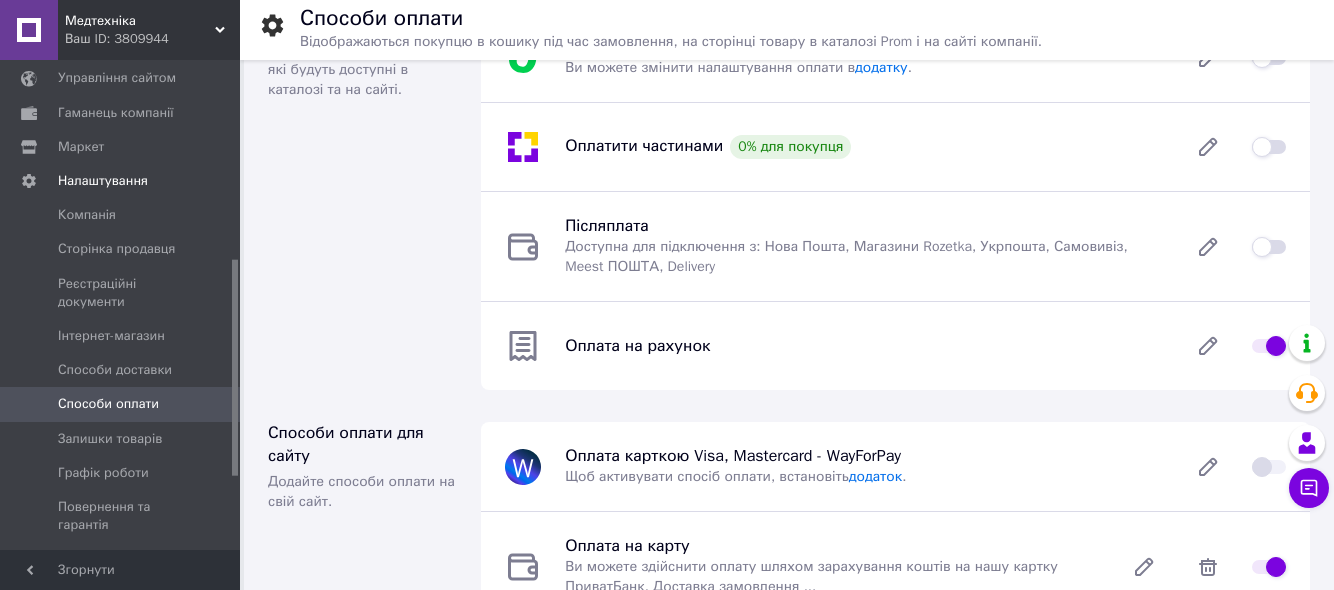 scroll, scrollTop: 100, scrollLeft: 0, axis: vertical 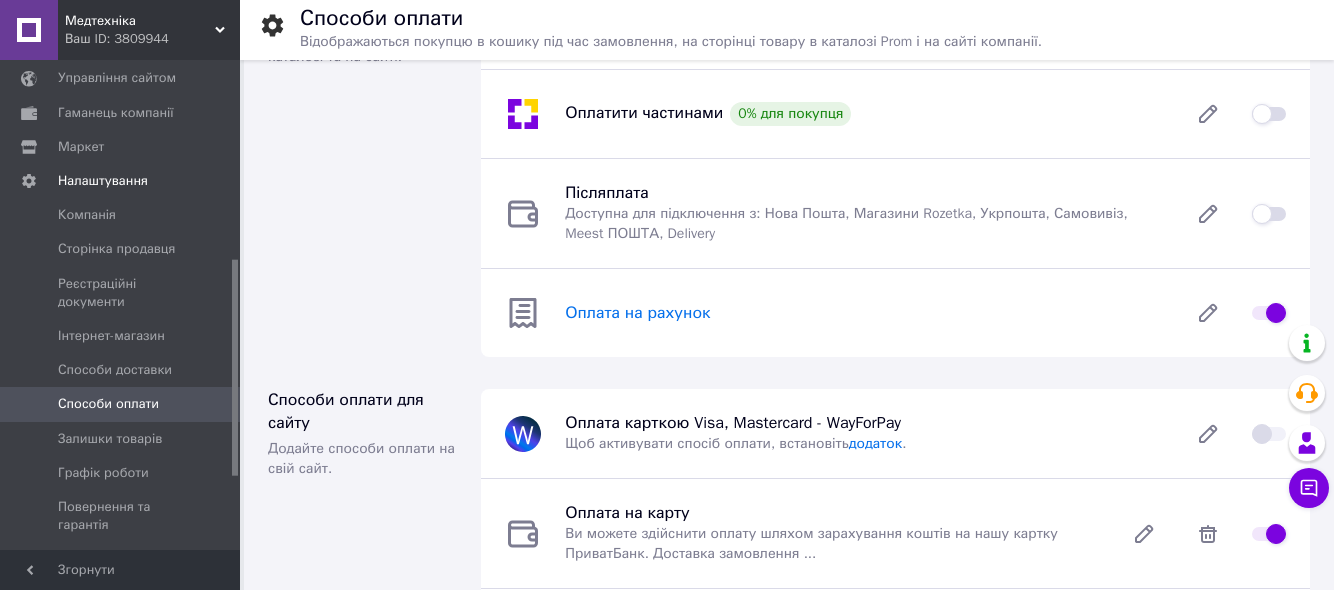 click on "Оплата на рахунок" at bounding box center (637, 313) 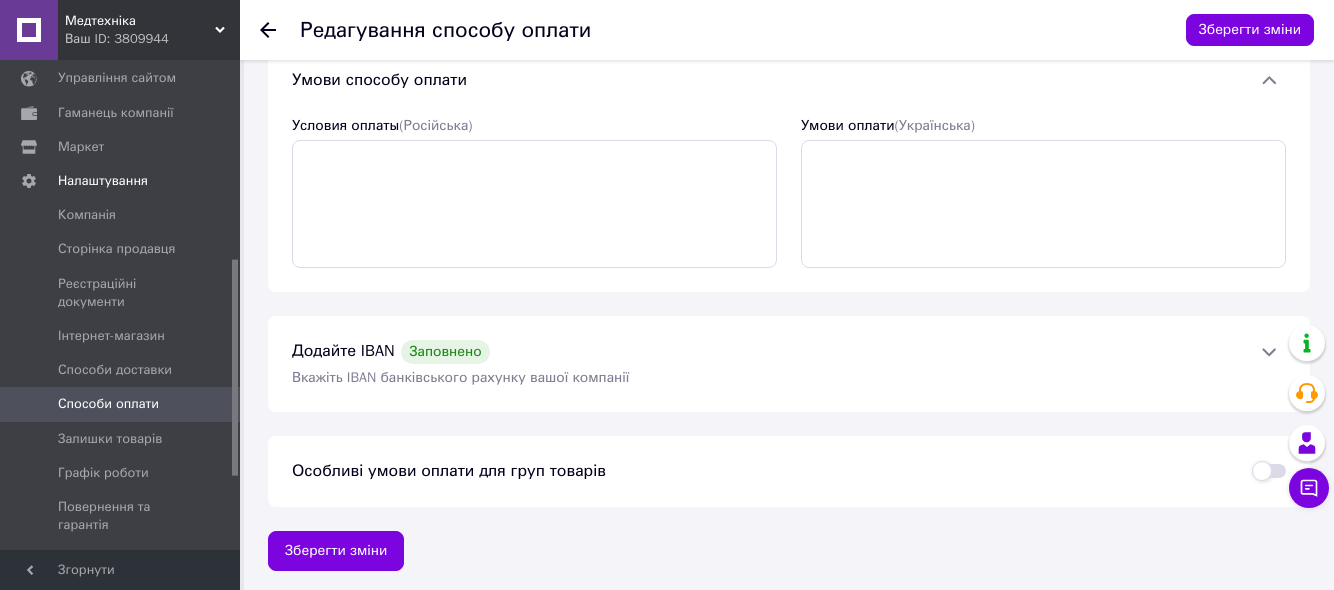 scroll, scrollTop: 152, scrollLeft: 0, axis: vertical 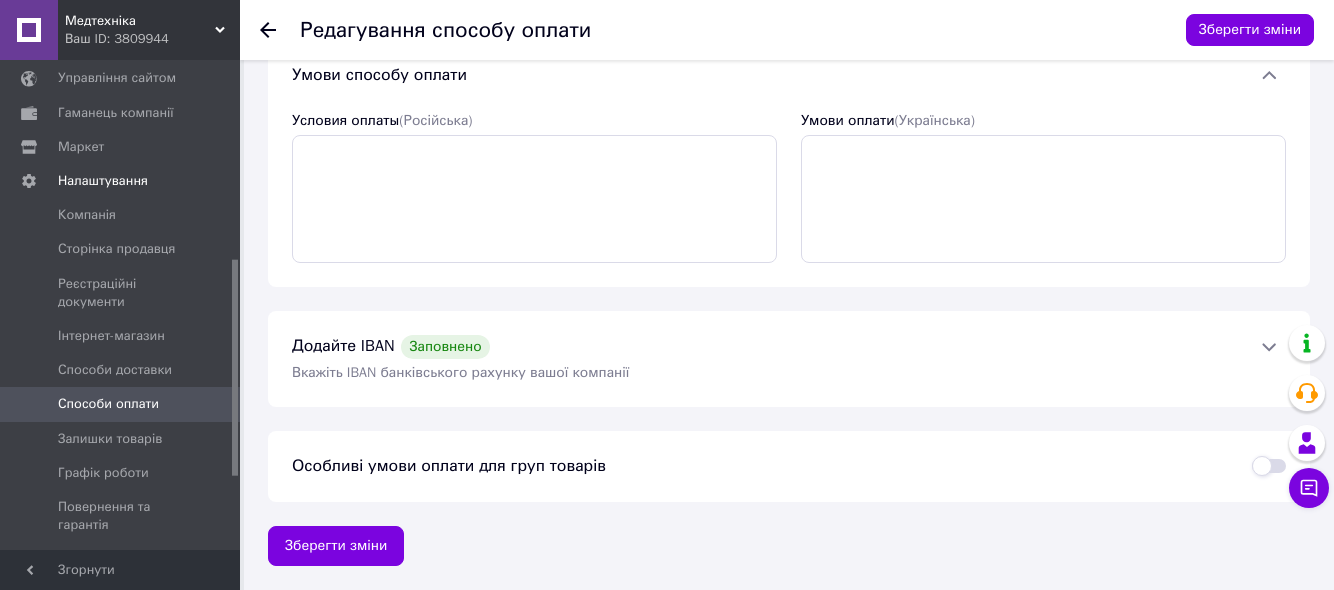 click at bounding box center [1269, 347] 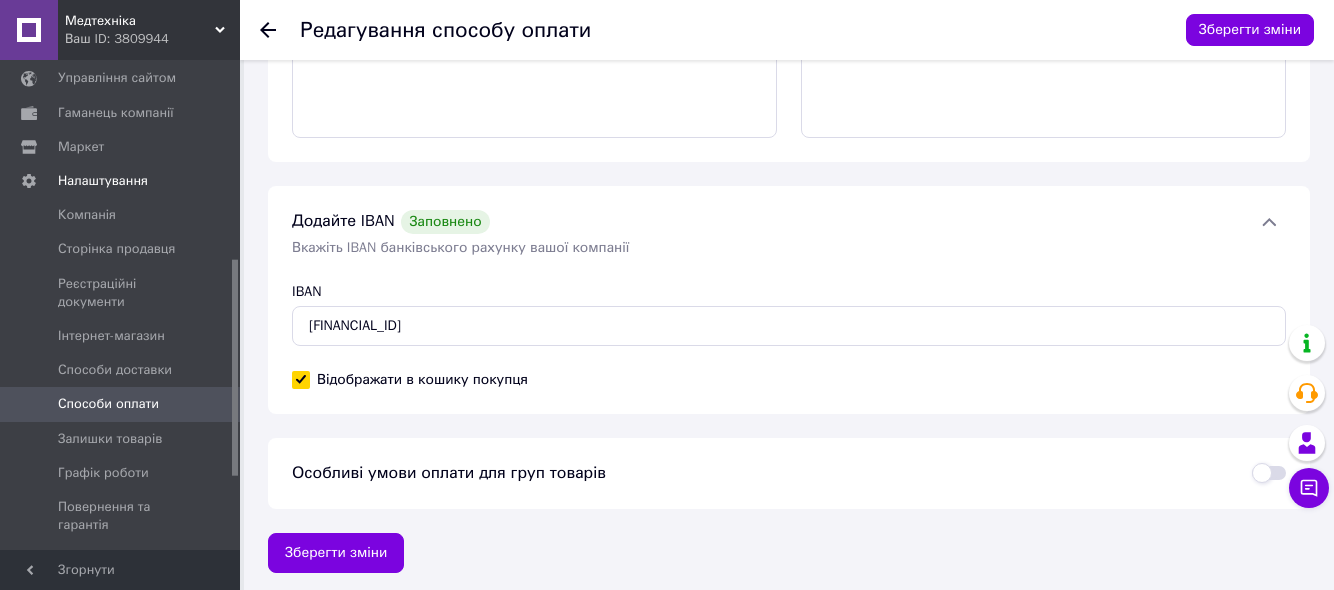 scroll, scrollTop: 284, scrollLeft: 0, axis: vertical 